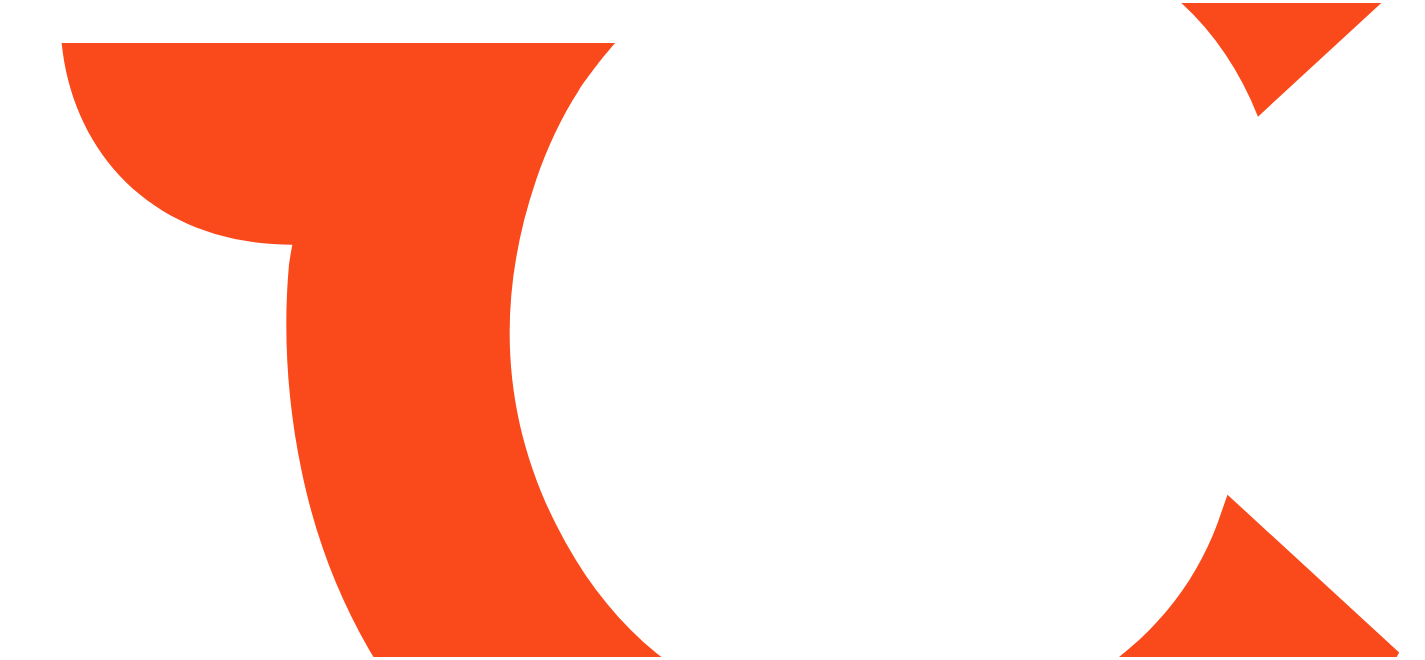 scroll, scrollTop: 0, scrollLeft: 0, axis: both 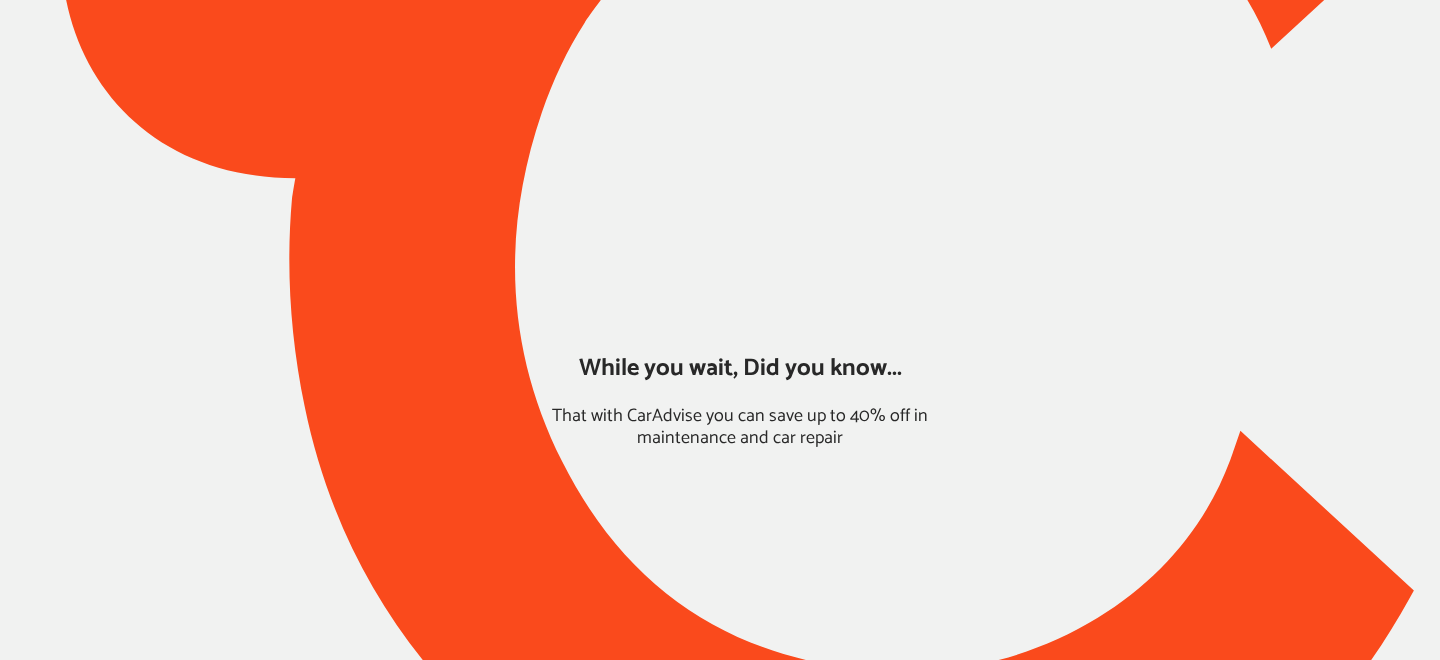 type on "*****" 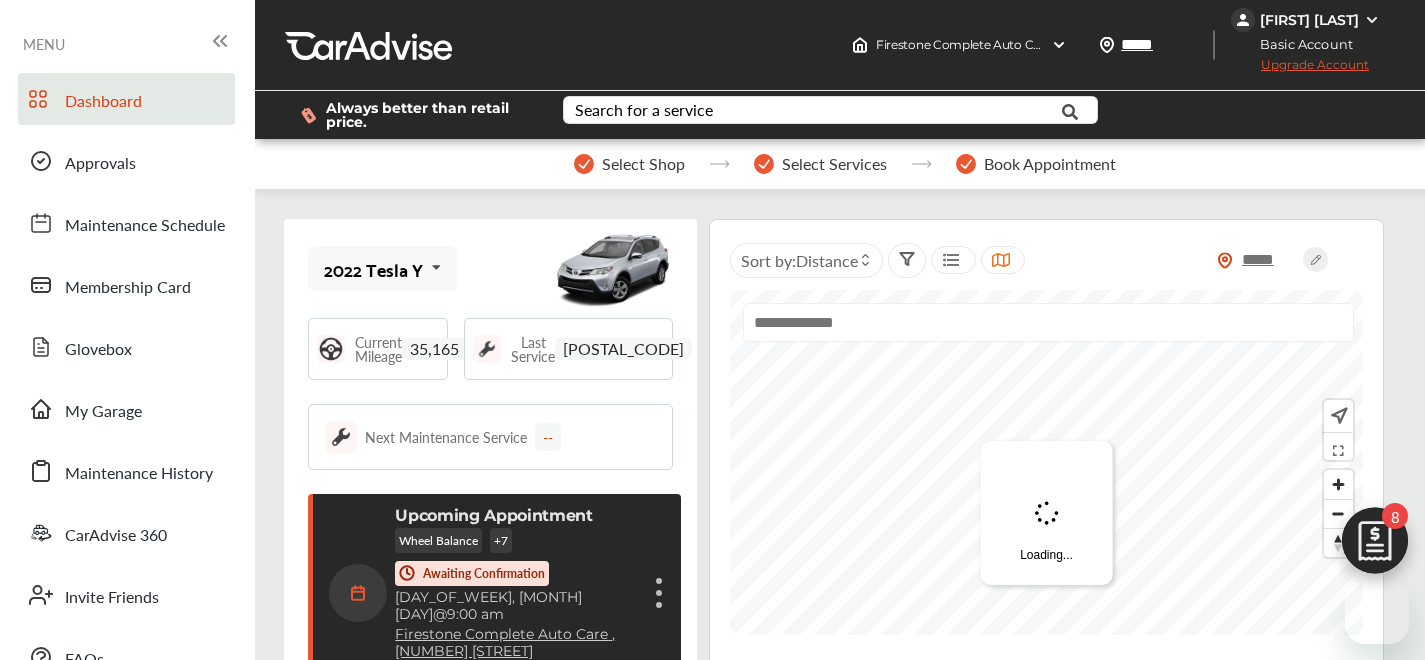 scroll, scrollTop: 297, scrollLeft: 0, axis: vertical 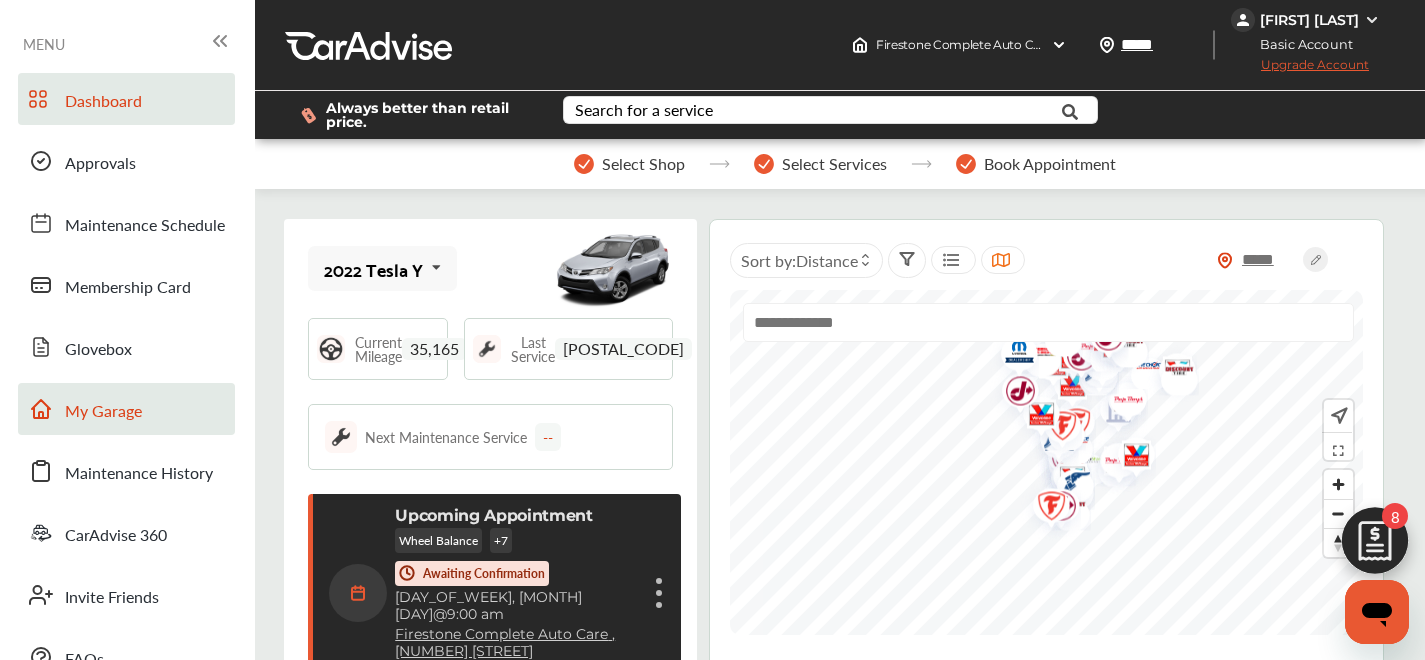 click on "My Garage" at bounding box center (126, 409) 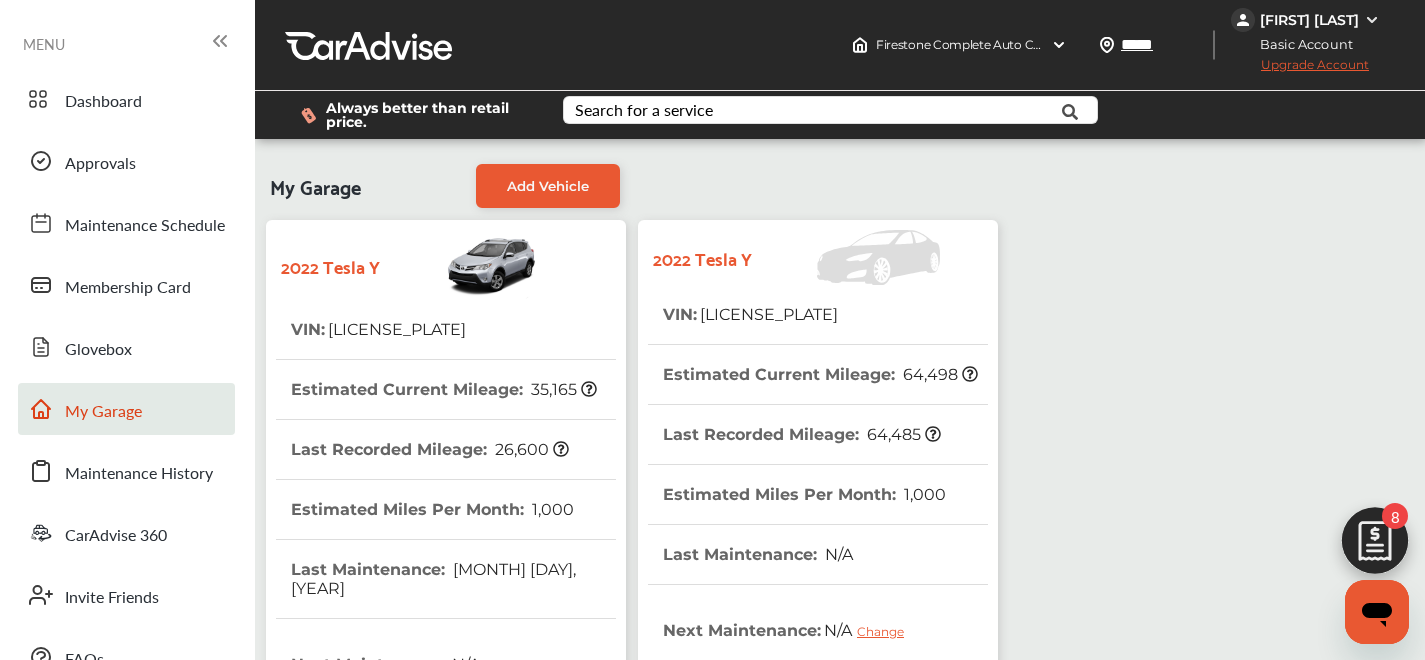 click on "[LICENSE_PLATE]" at bounding box center [767, 314] 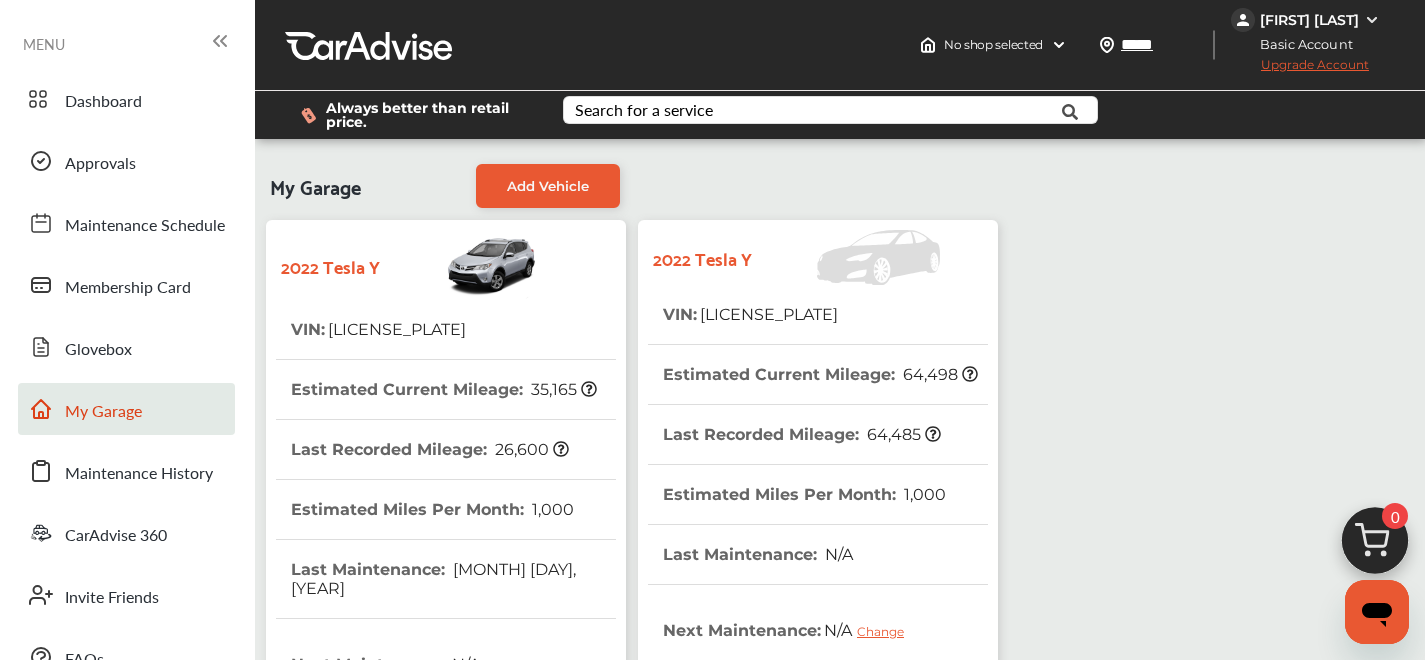 scroll, scrollTop: 77, scrollLeft: 0, axis: vertical 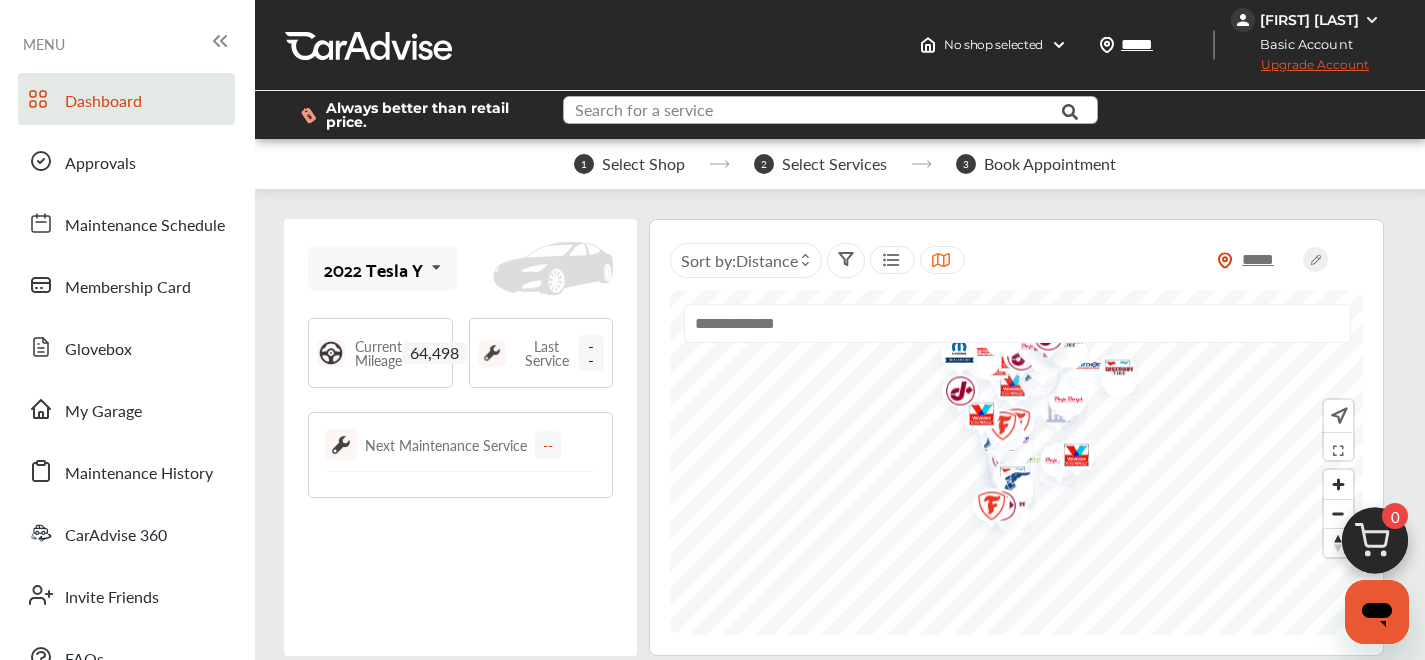 click at bounding box center (816, 112) 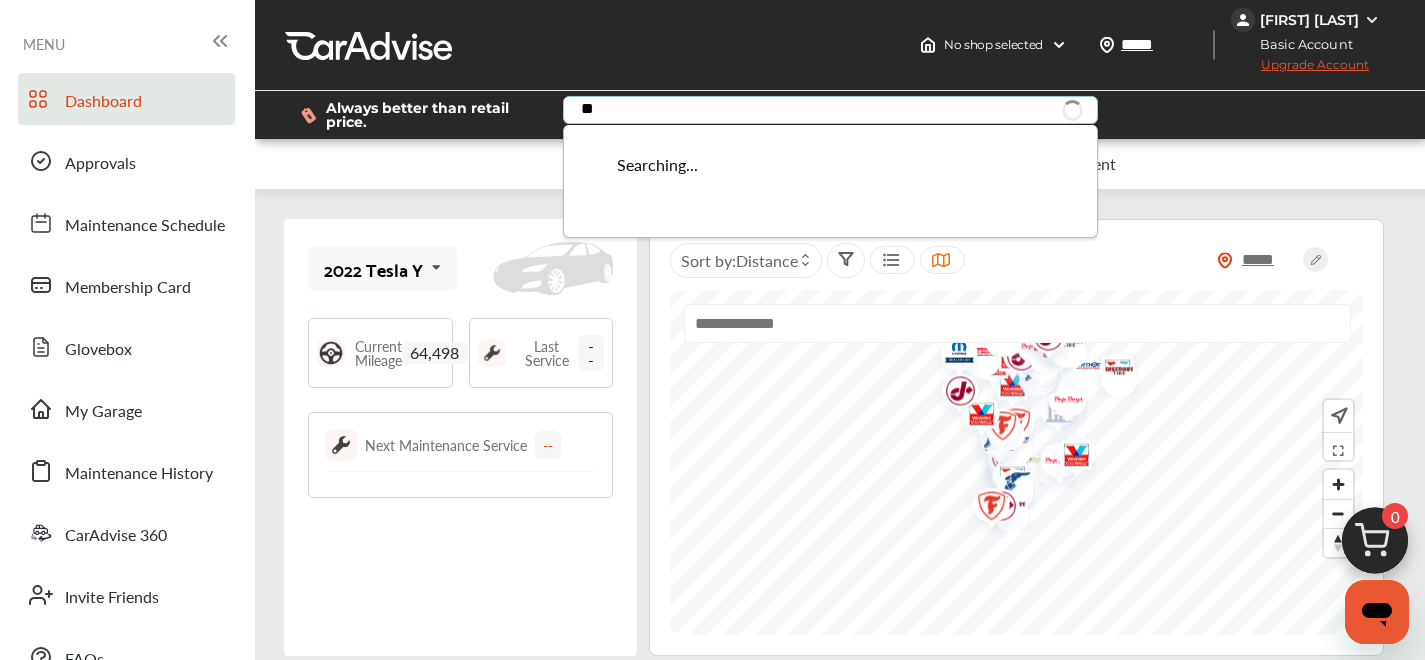 type on "*" 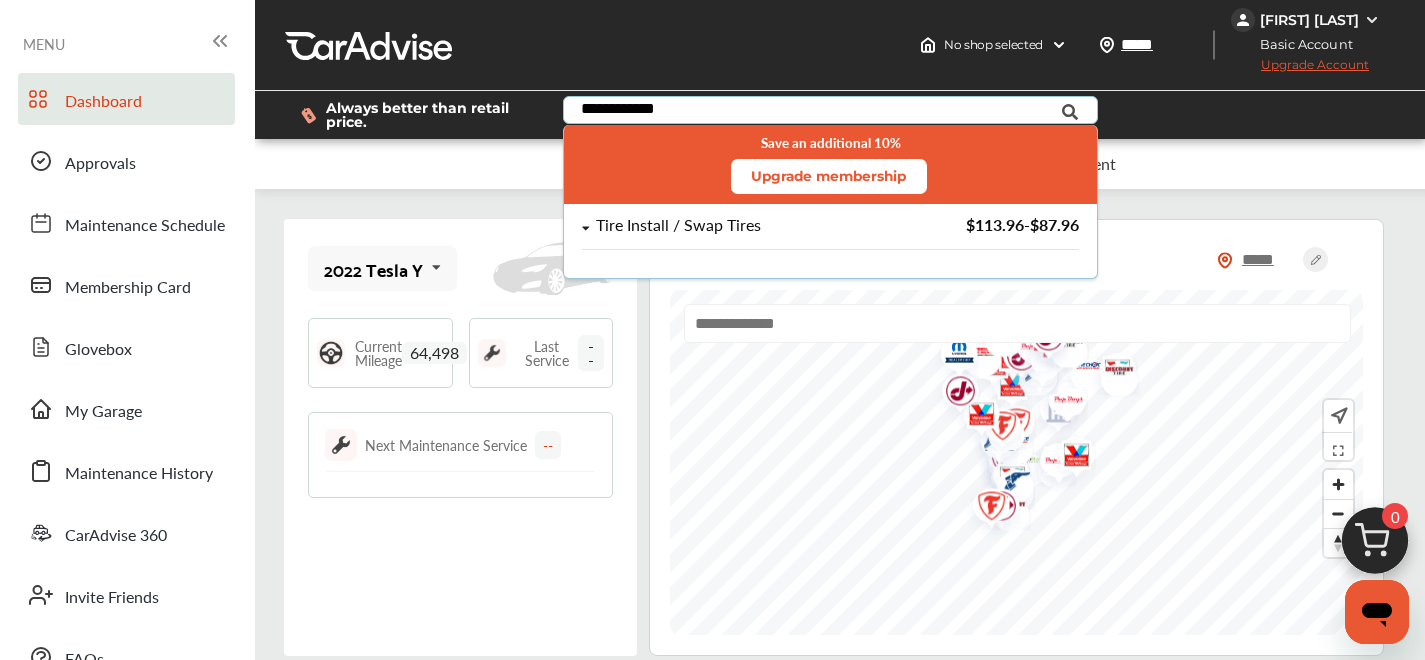 type on "**********" 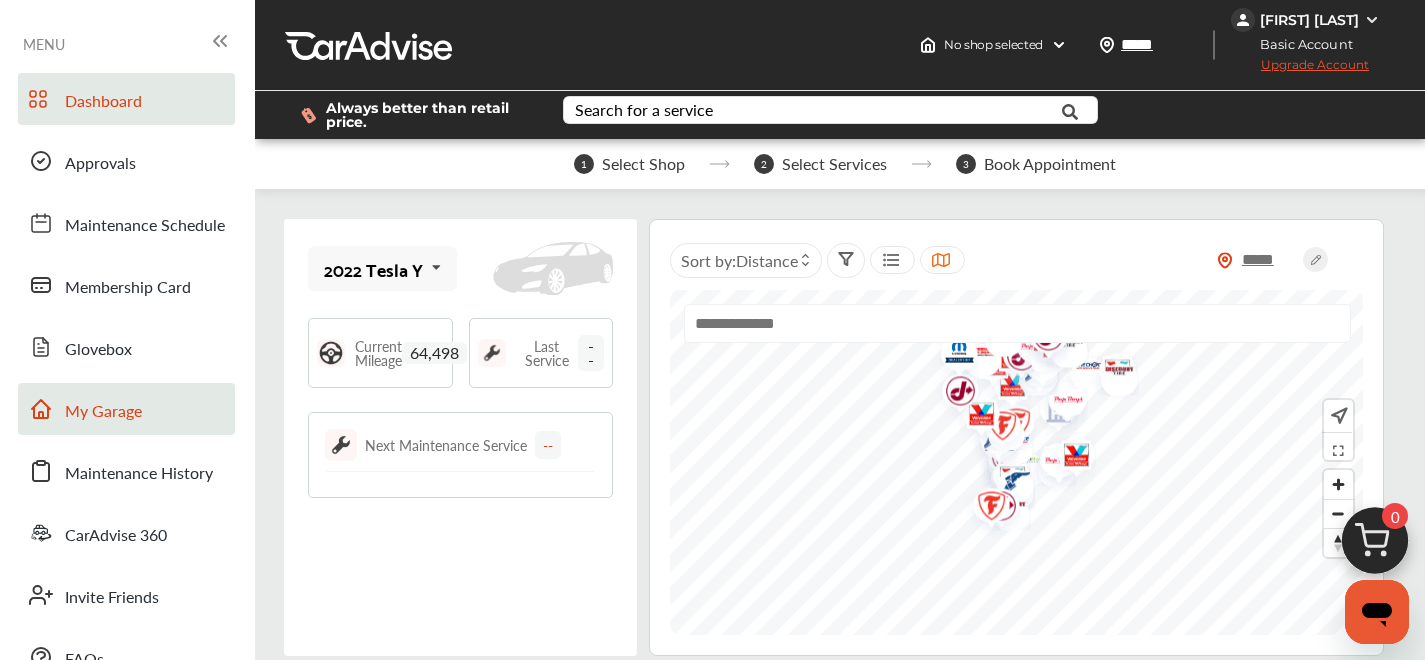 click on "My Garage" at bounding box center (126, 409) 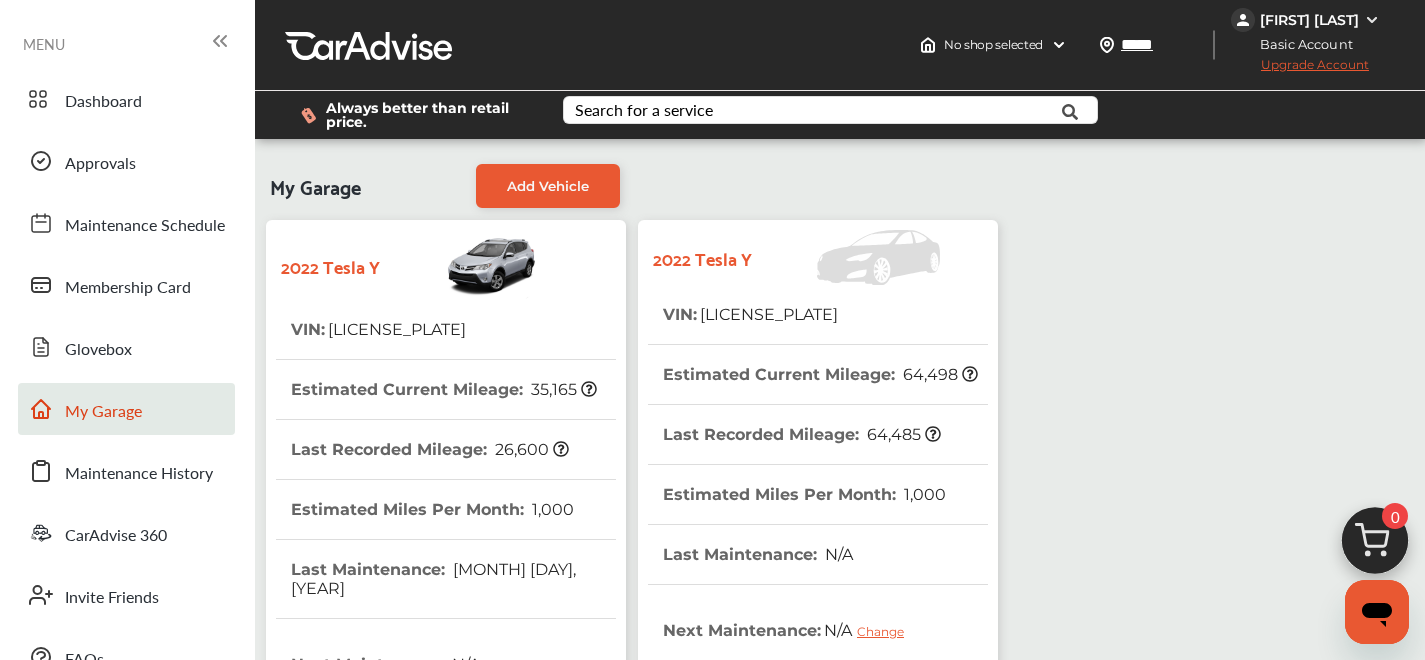 click on "[LICENSE_PLATE]" at bounding box center (767, 314) 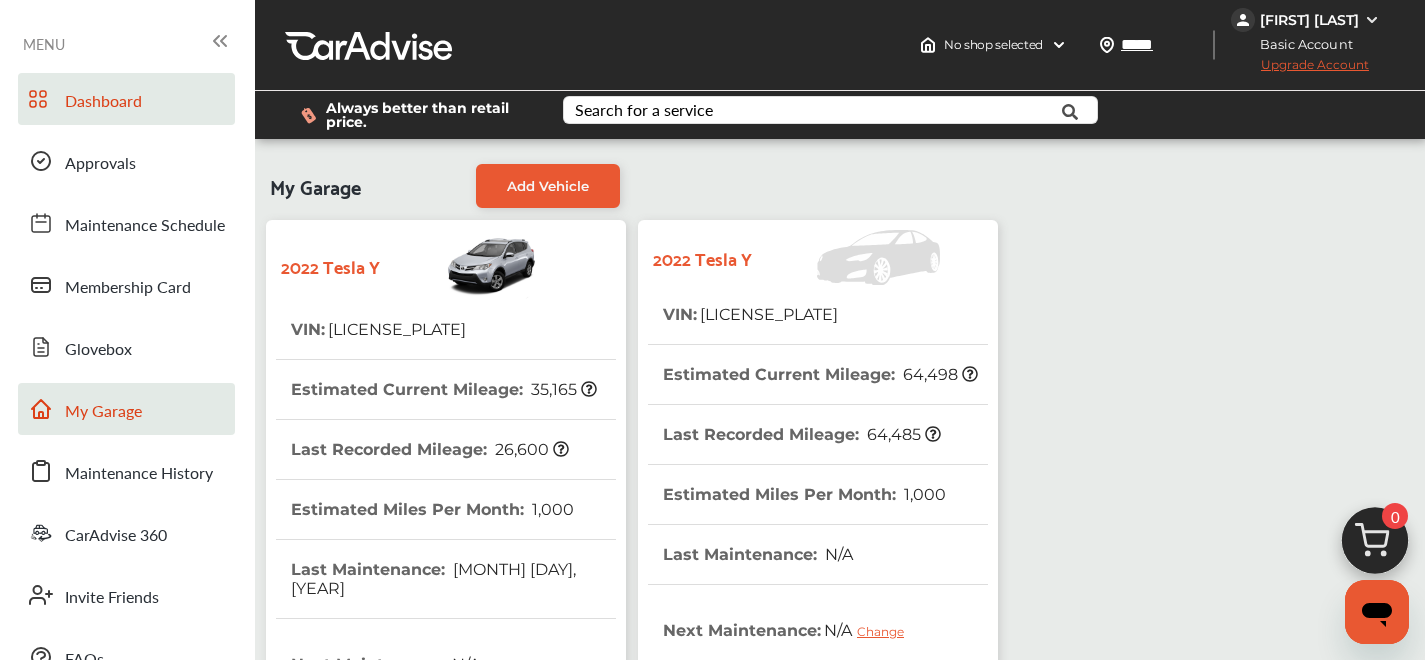 click on "Dashboard" at bounding box center (126, 99) 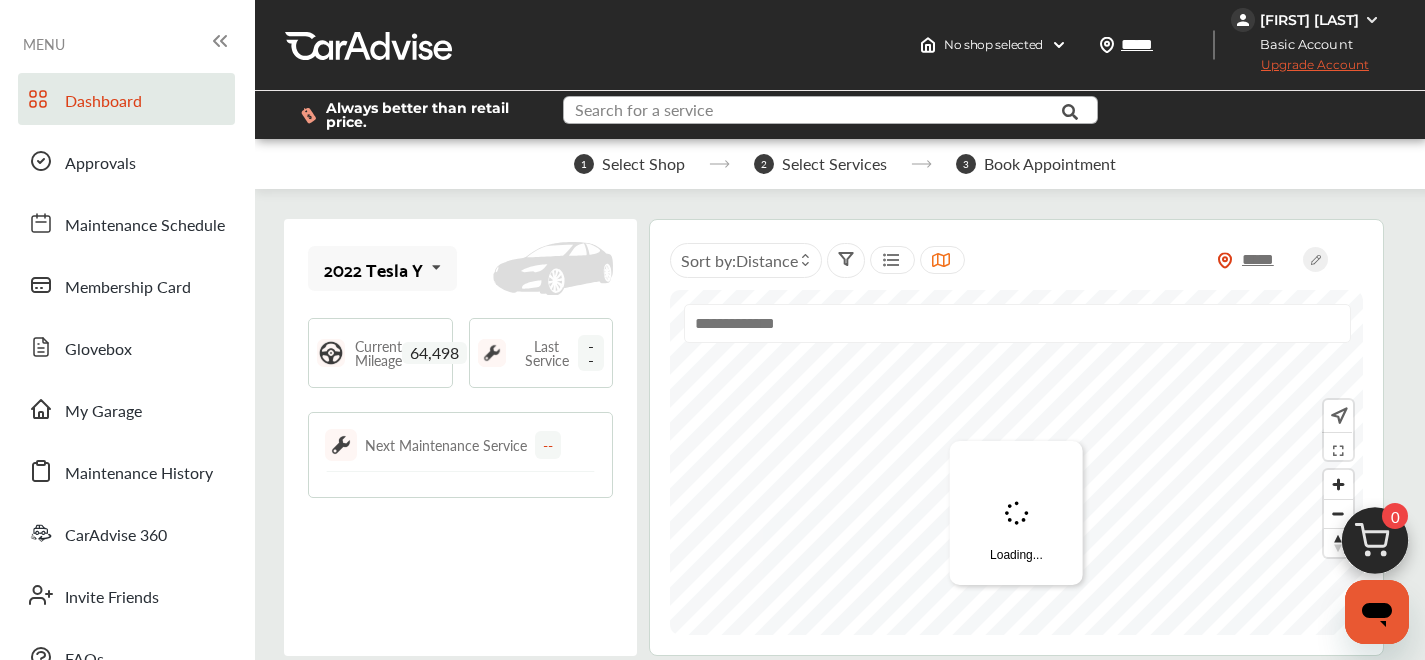 click at bounding box center (816, 112) 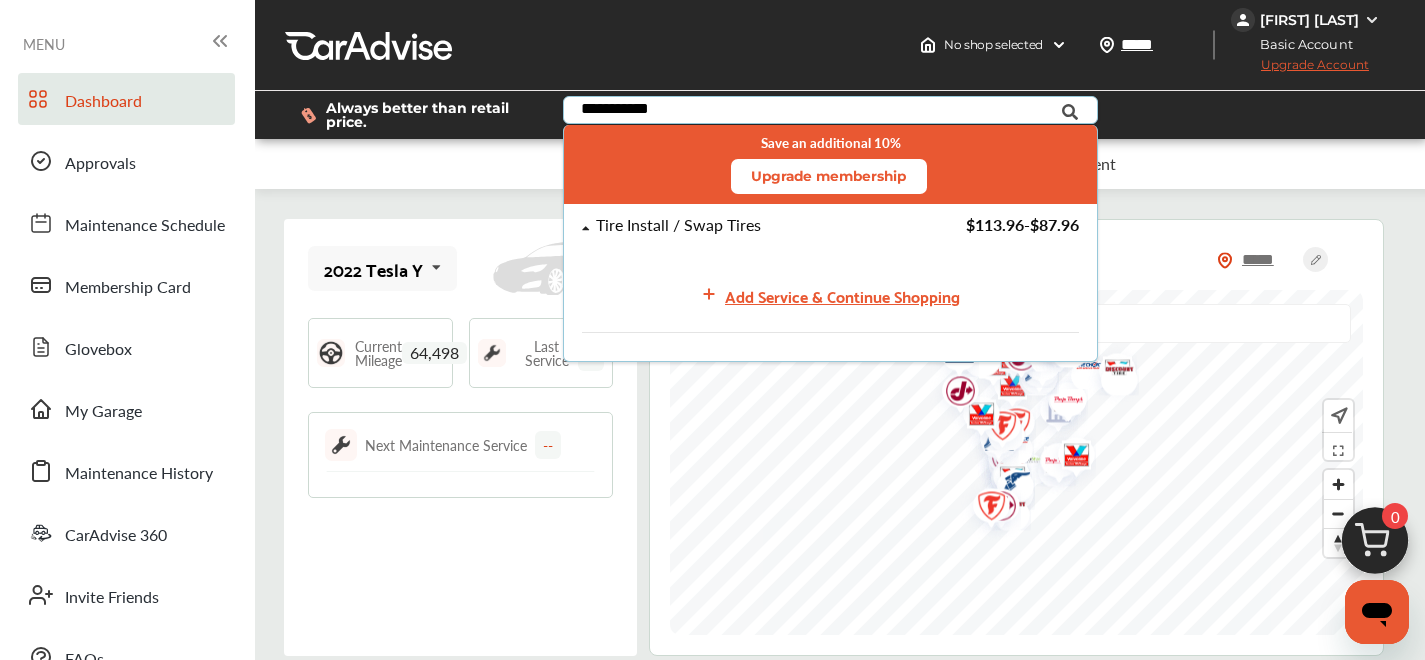 type on "**********" 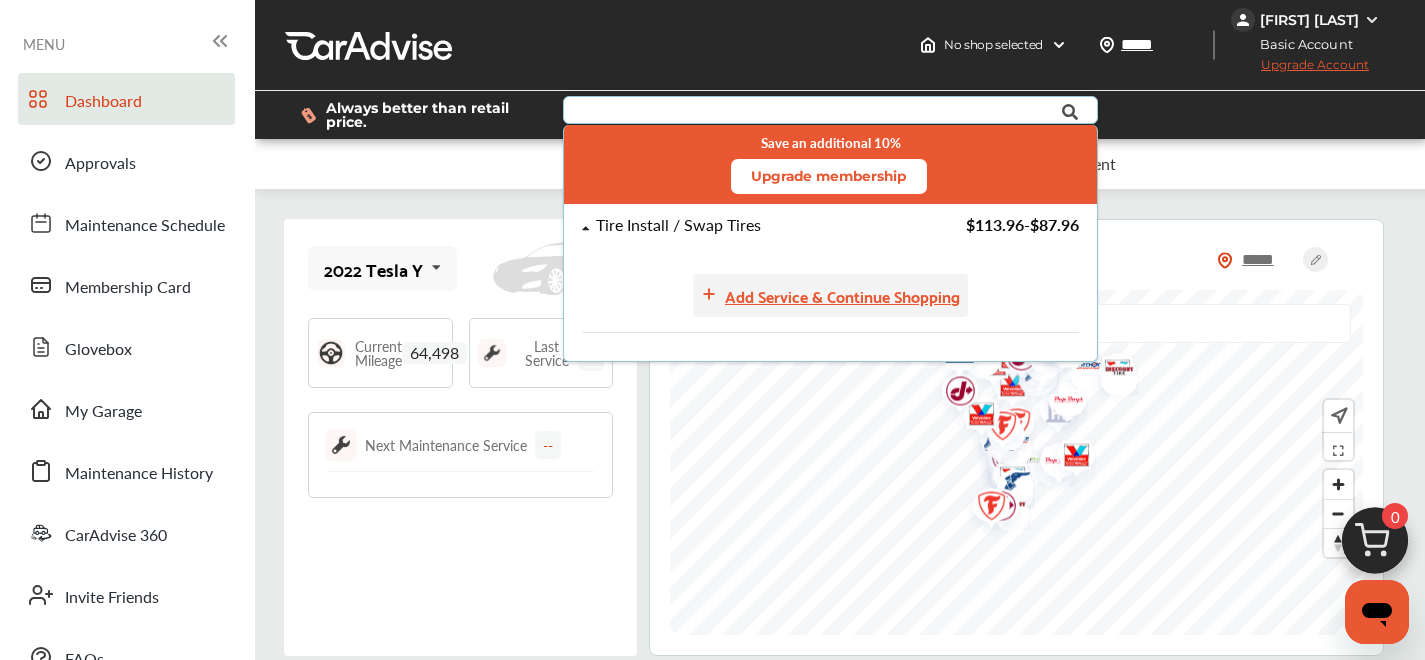 click on "Add Service & Continue Shopping" at bounding box center [842, 295] 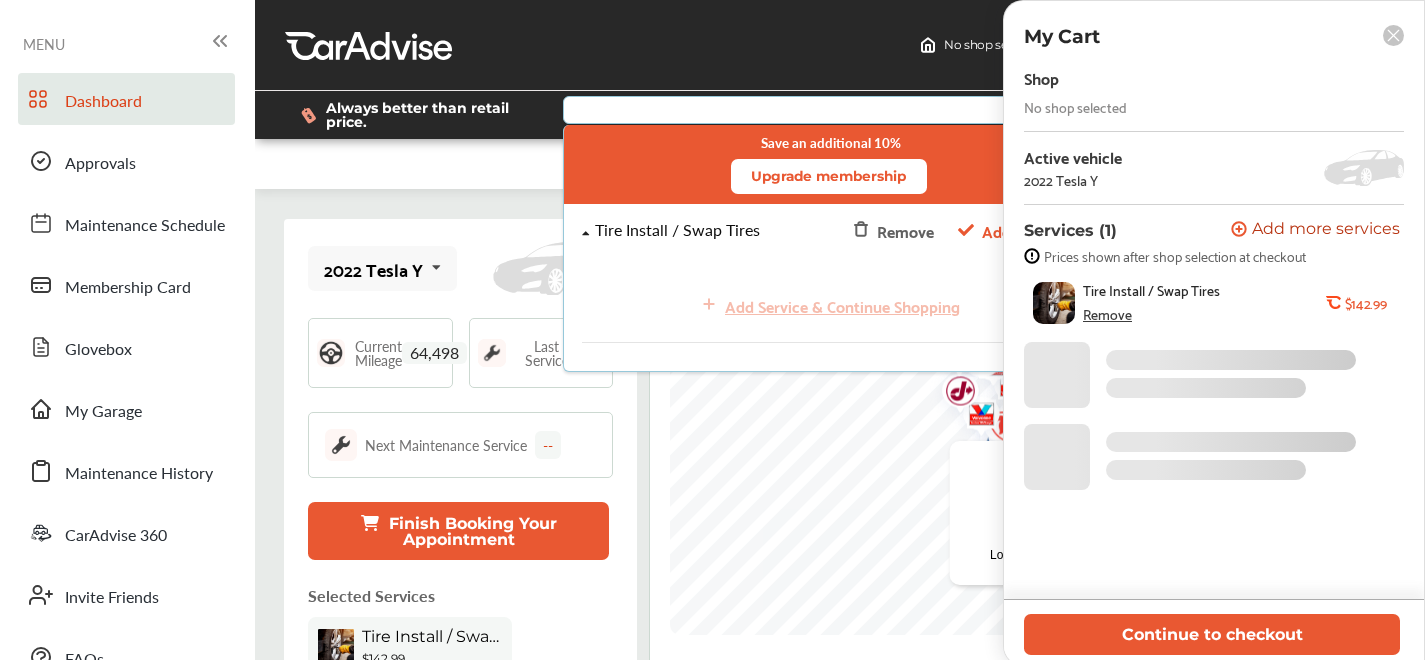 scroll, scrollTop: 0, scrollLeft: 0, axis: both 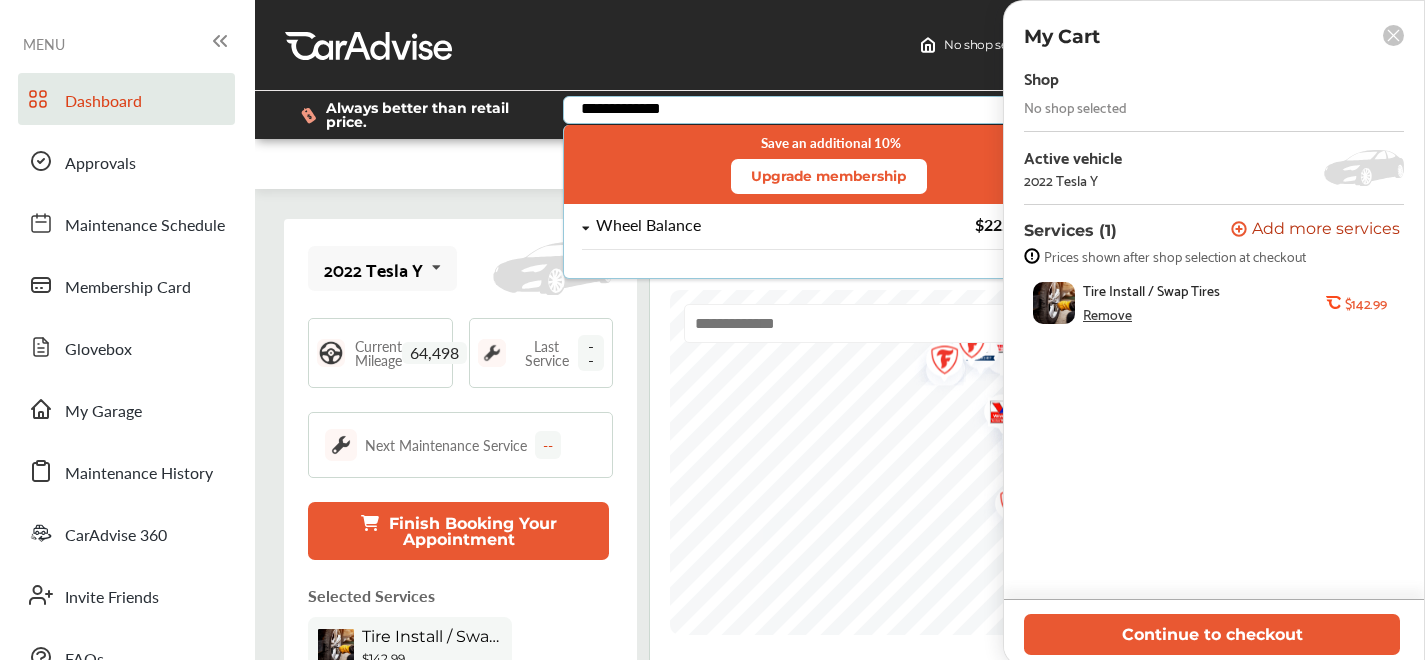type on "**********" 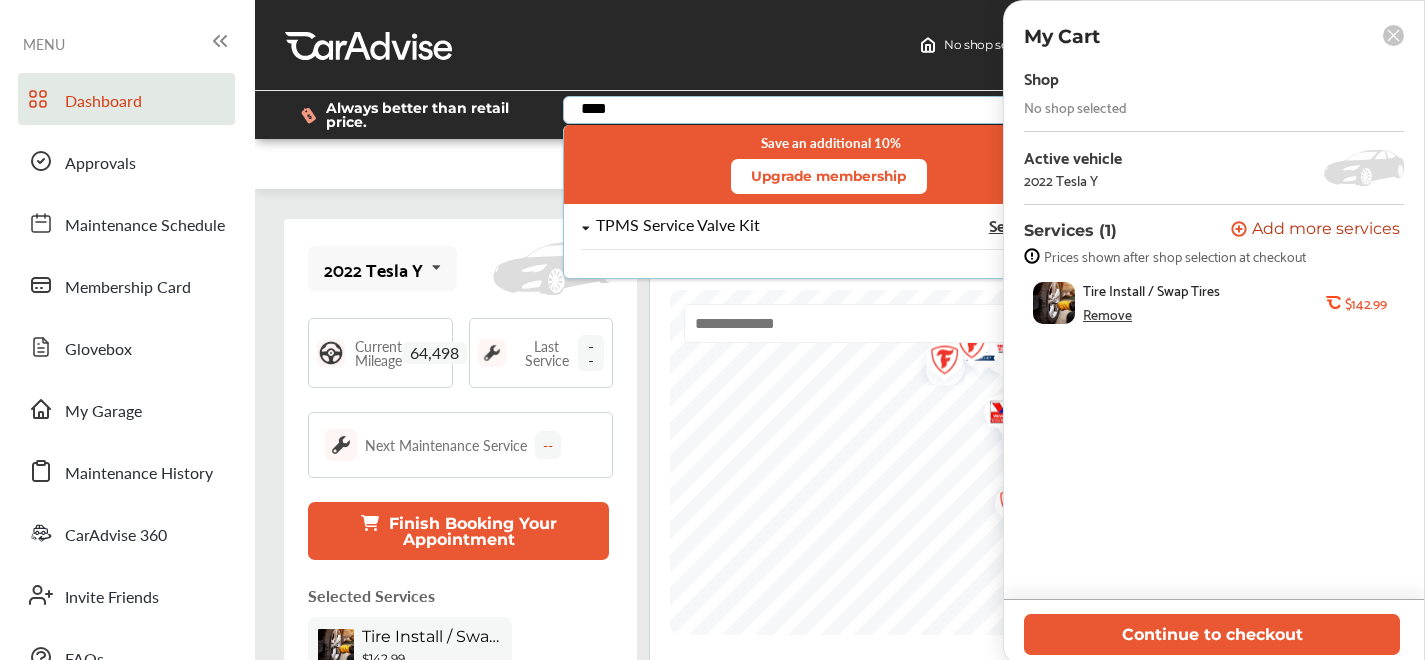 type on "****" 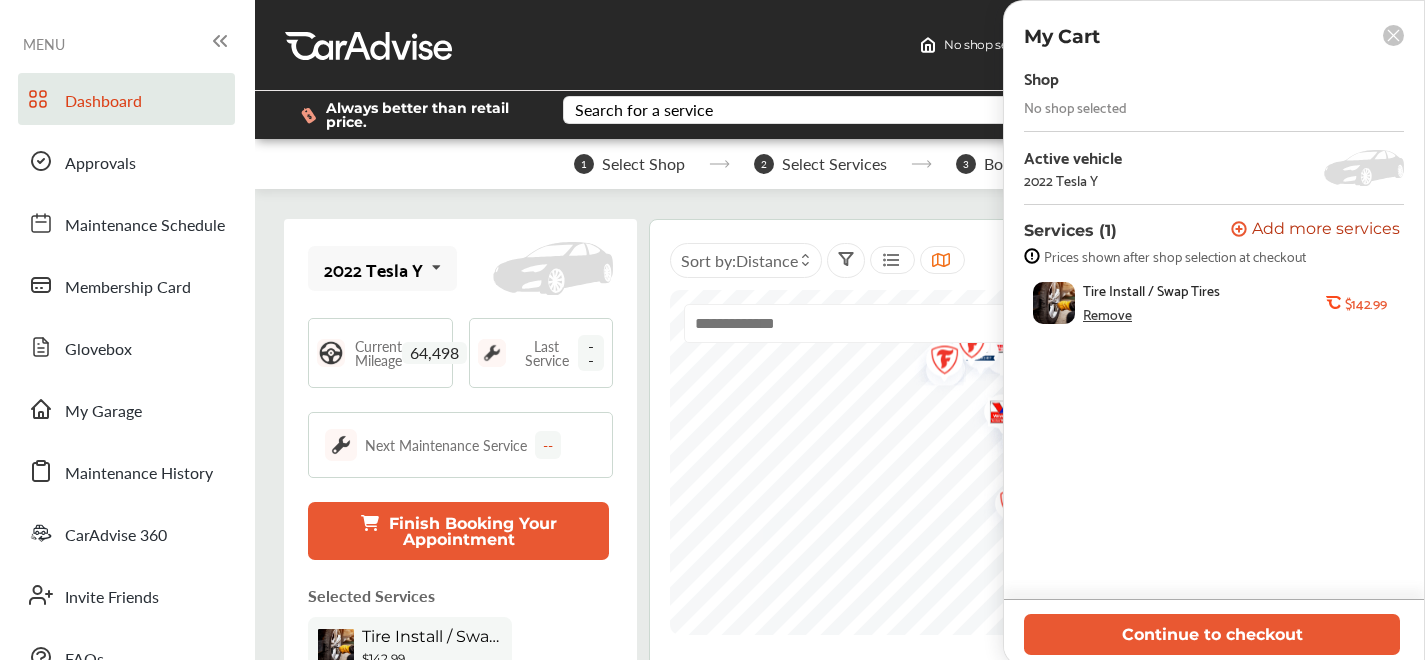 click 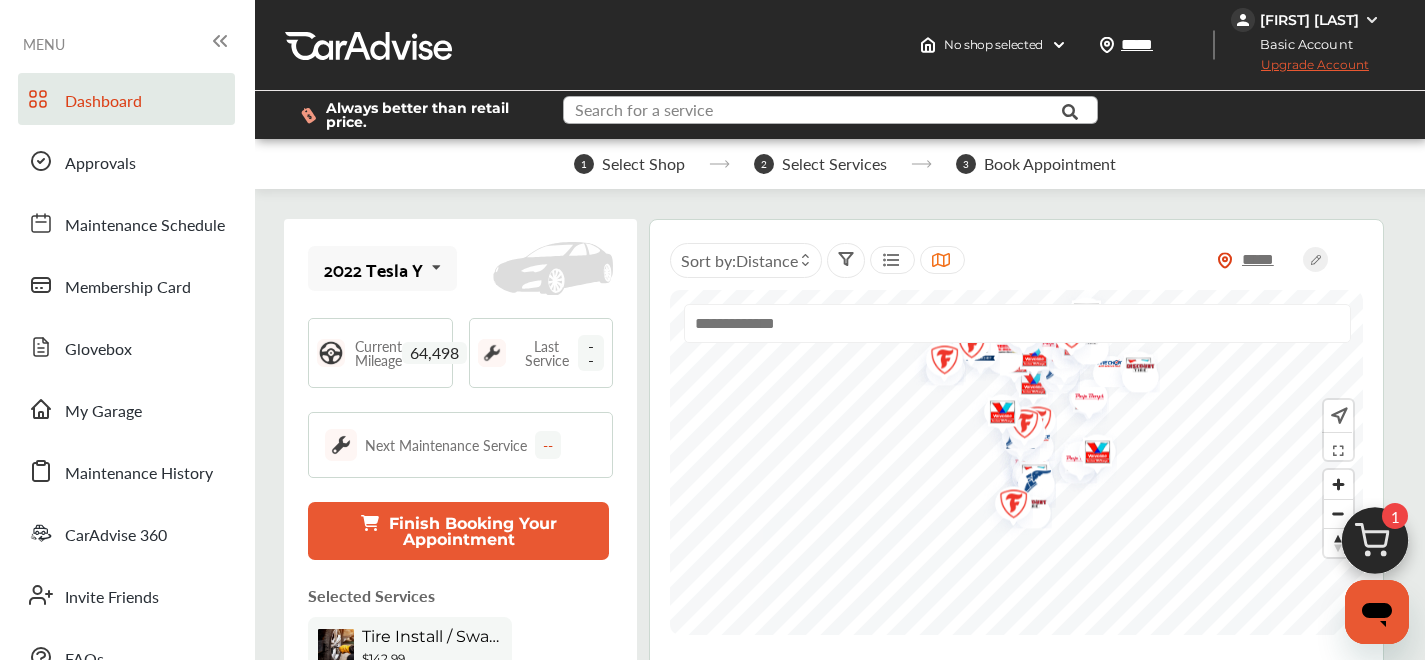 click at bounding box center [816, 112] 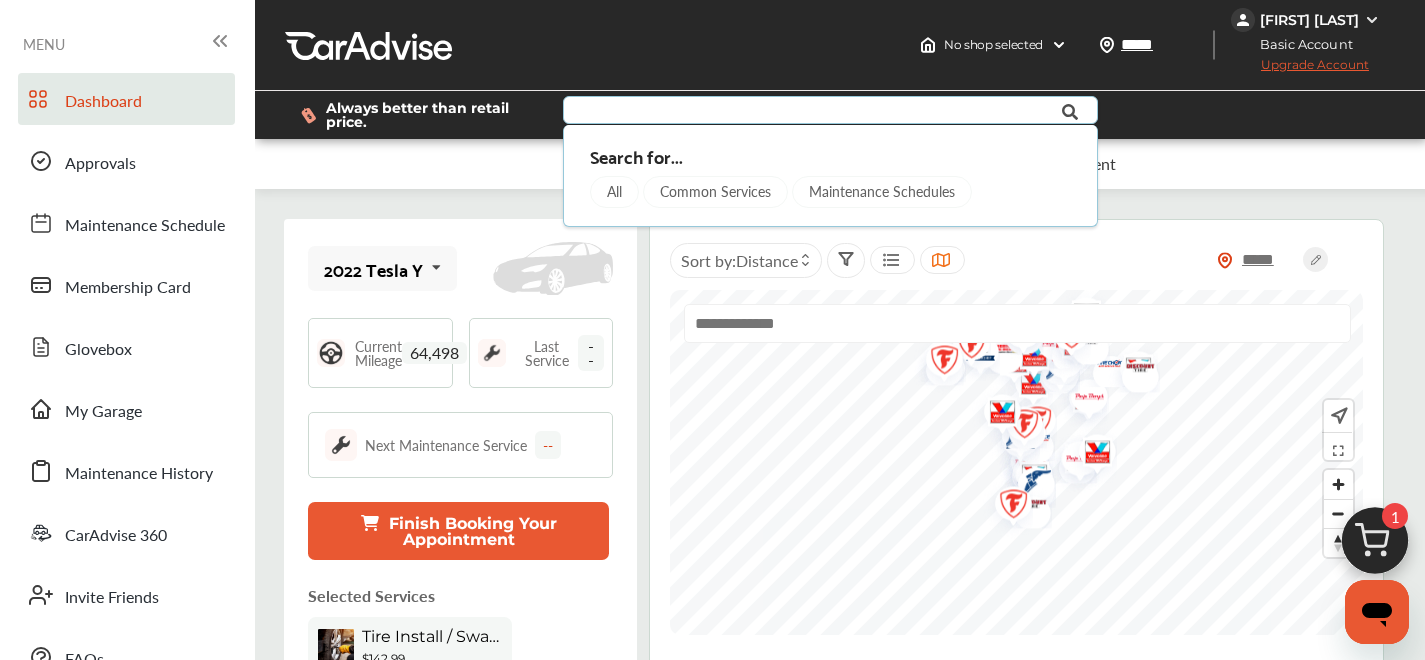 click on "Finish Booking Your Appointment" at bounding box center (458, 531) 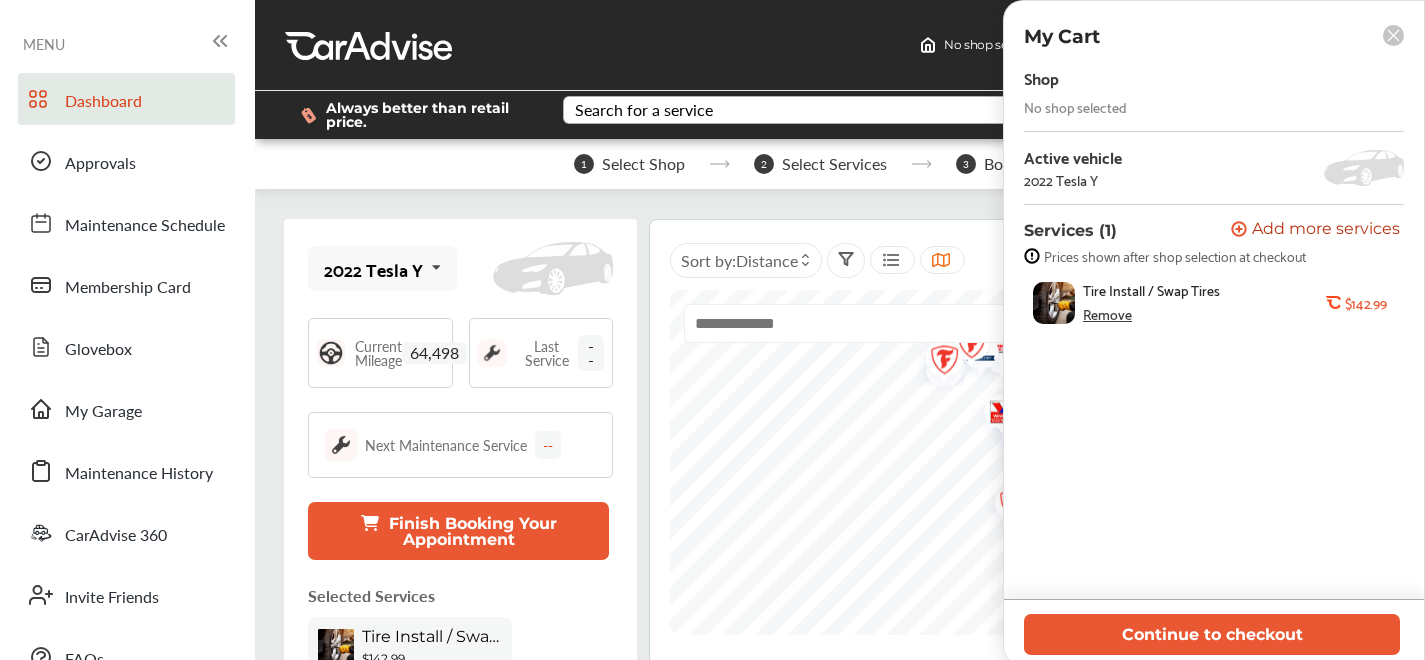click on "Search for a service" at bounding box center [644, 110] 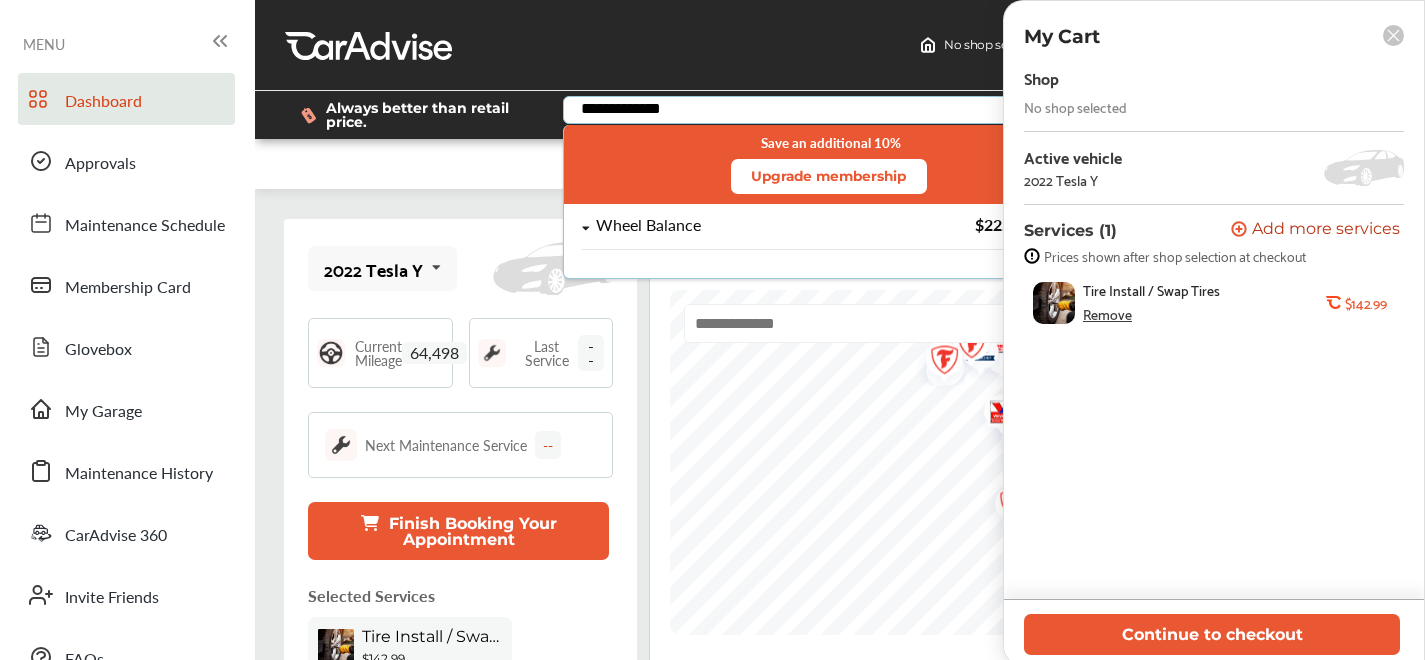 type on "**********" 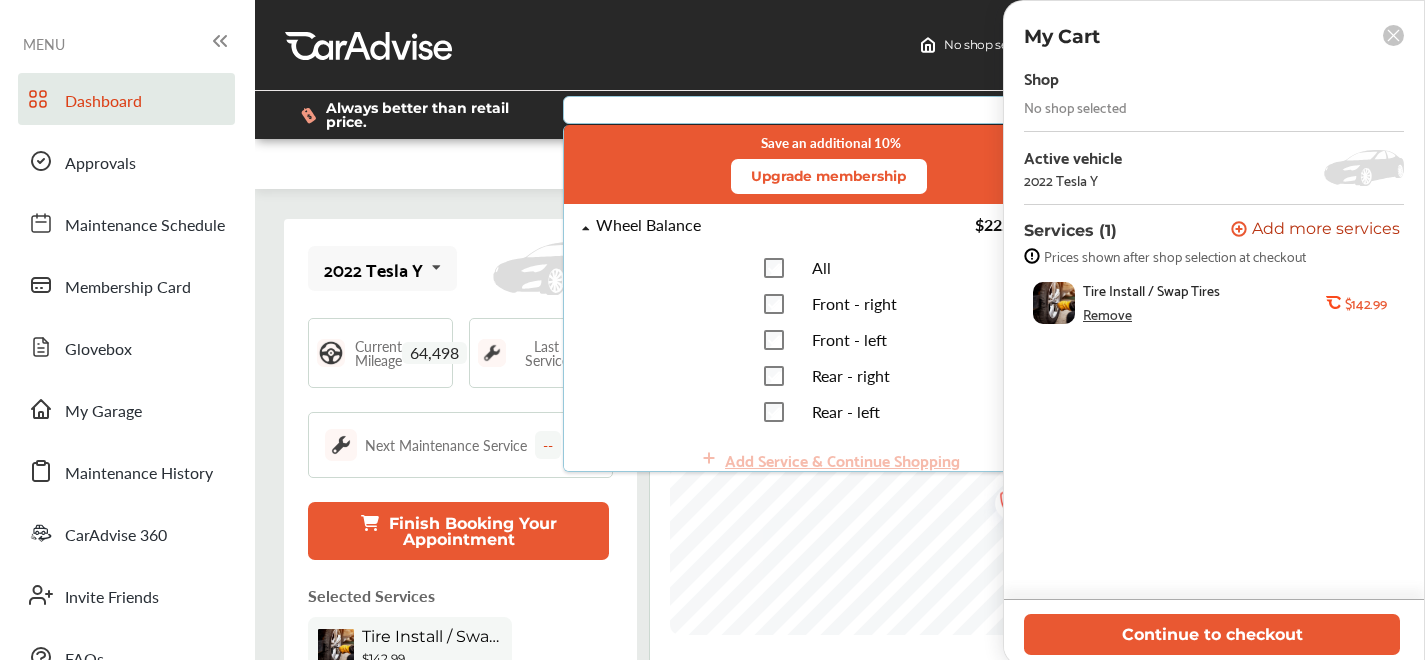 click on "All" at bounding box center [797, 268] 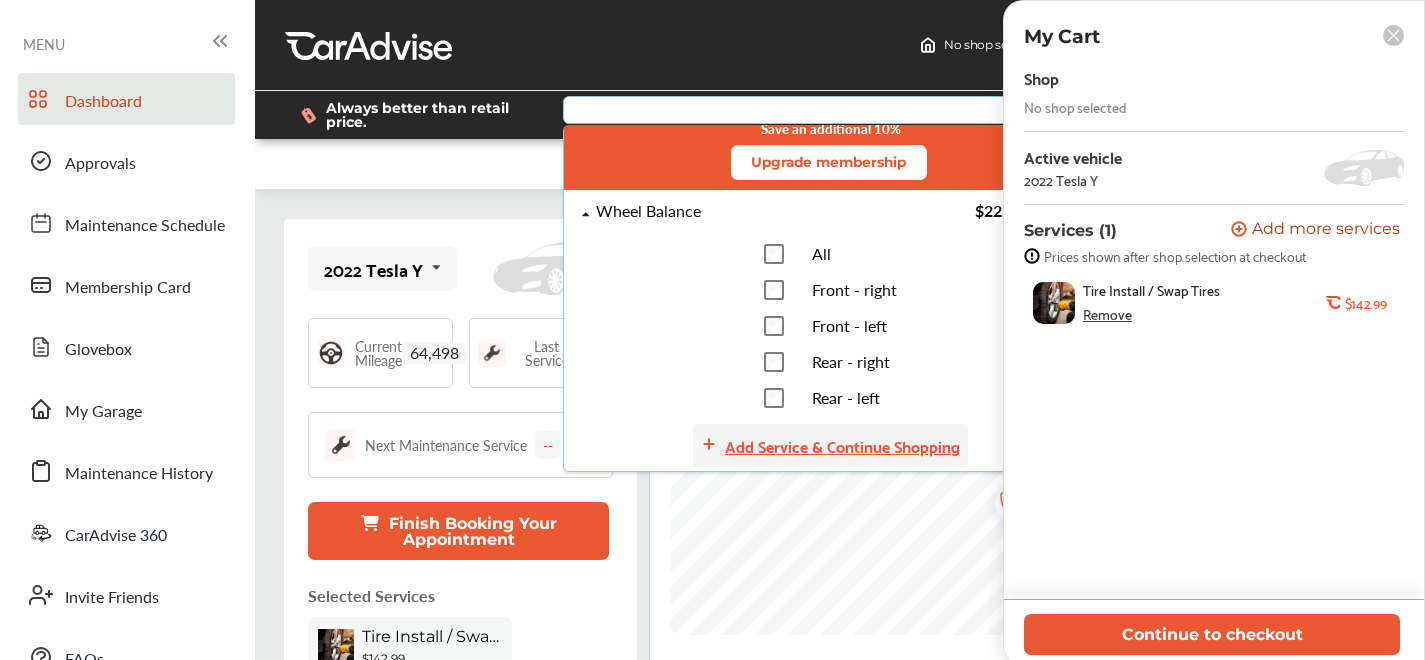 scroll, scrollTop: 30, scrollLeft: 0, axis: vertical 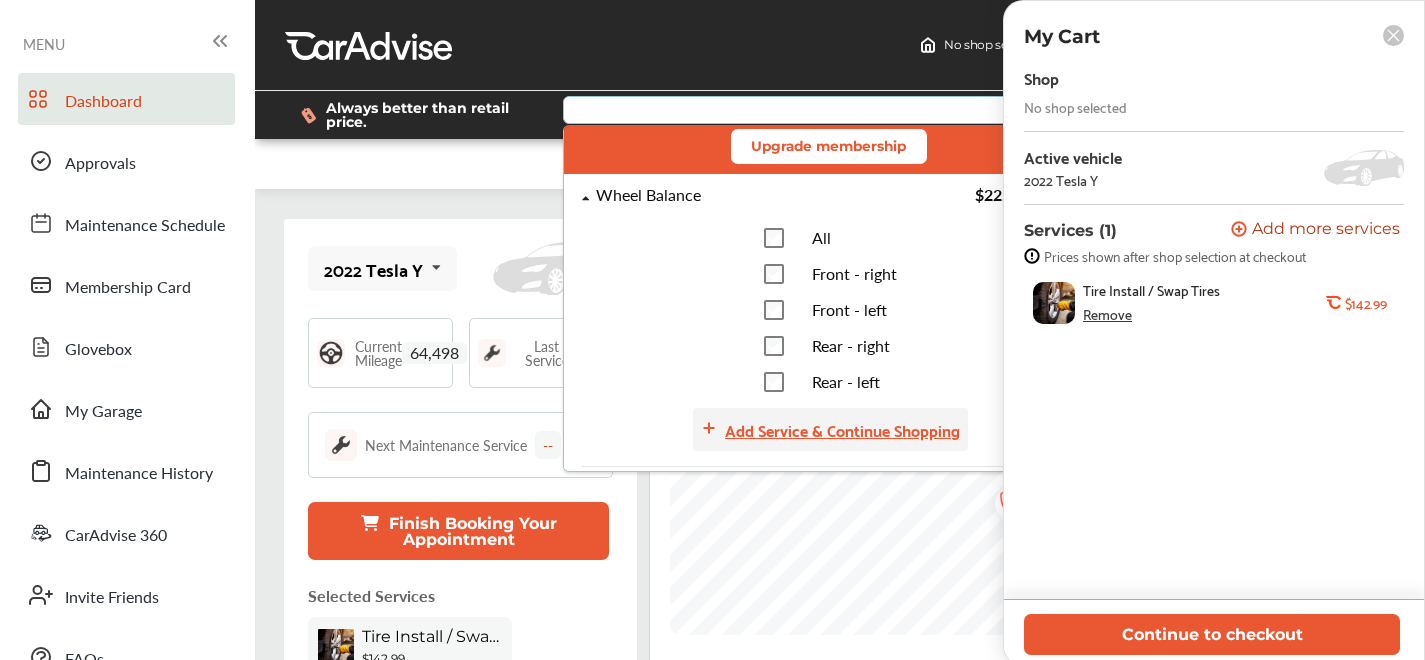 click on "Add Service & Continue Shopping" at bounding box center (842, 429) 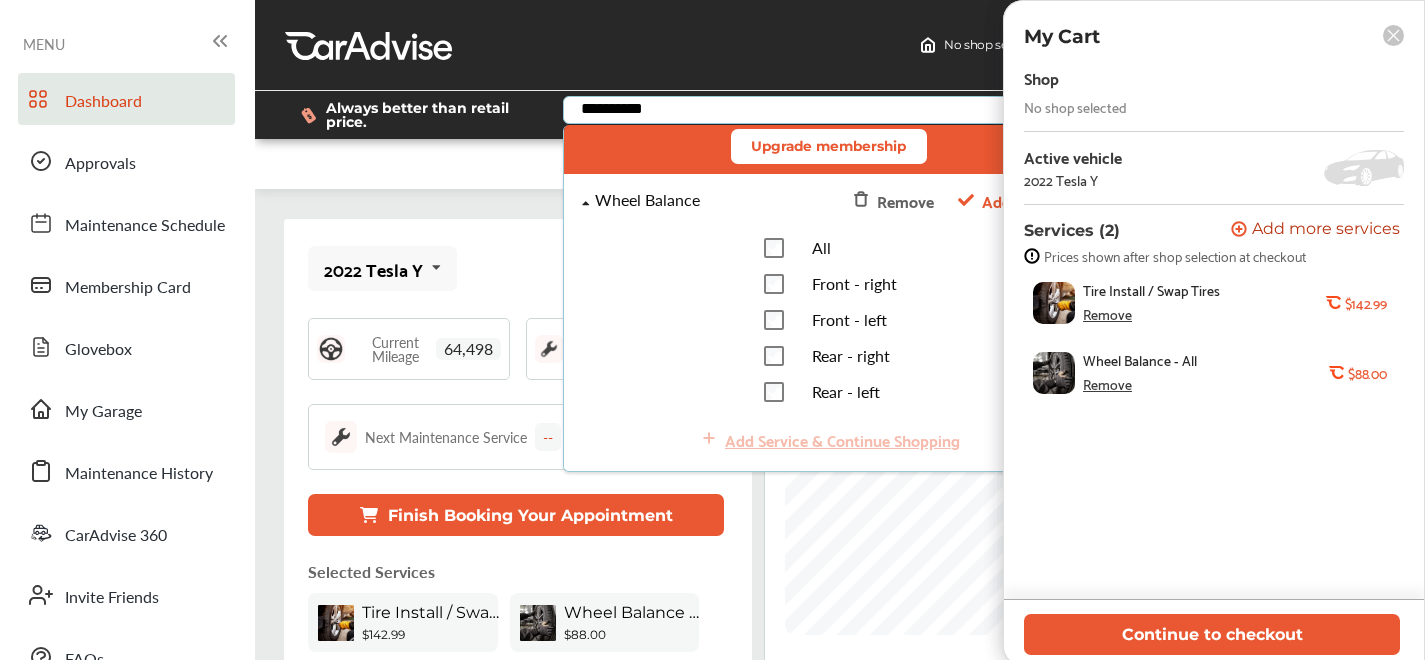 scroll, scrollTop: 0, scrollLeft: 0, axis: both 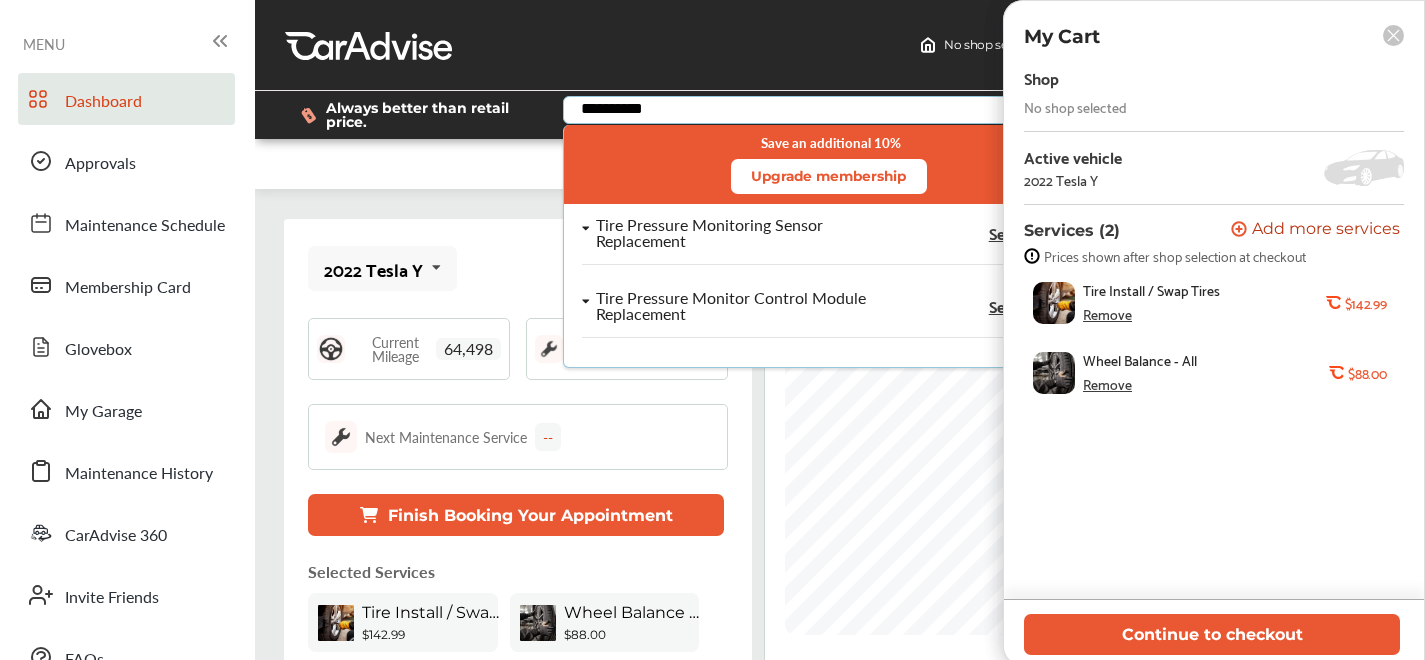 drag, startPoint x: 657, startPoint y: 104, endPoint x: 552, endPoint y: 102, distance: 105.01904 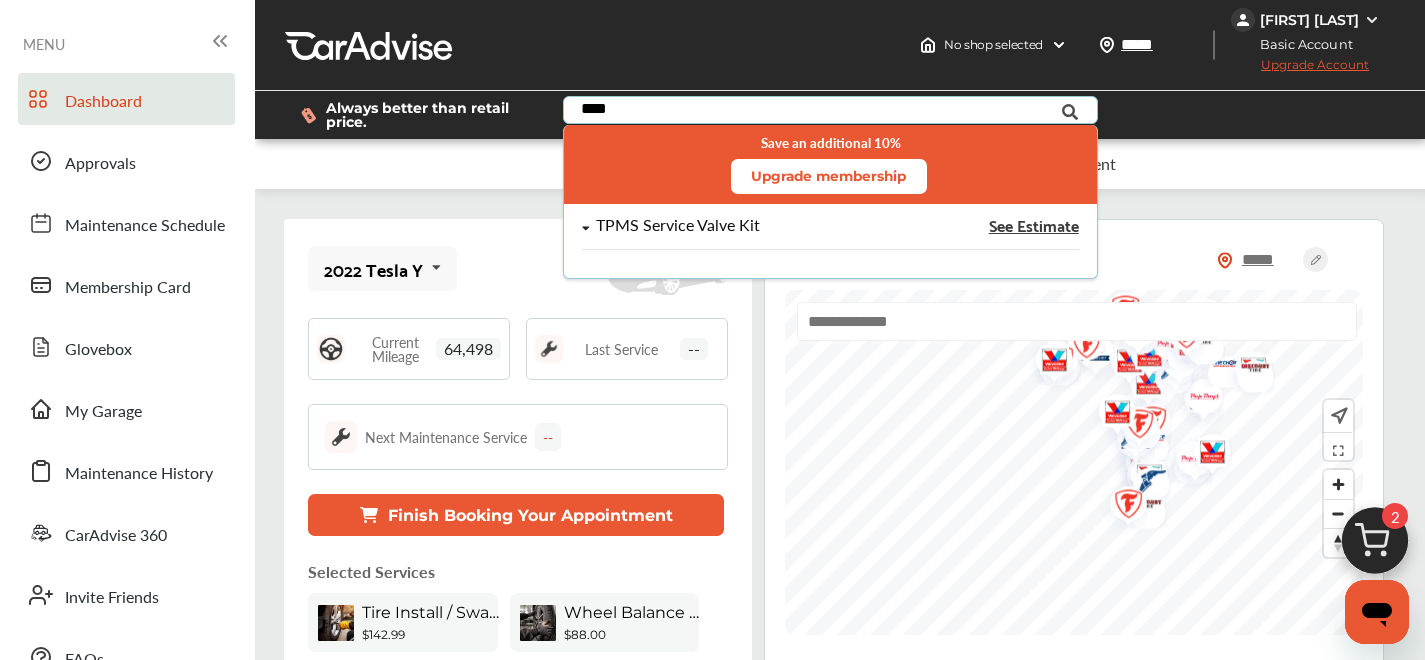 type on "****" 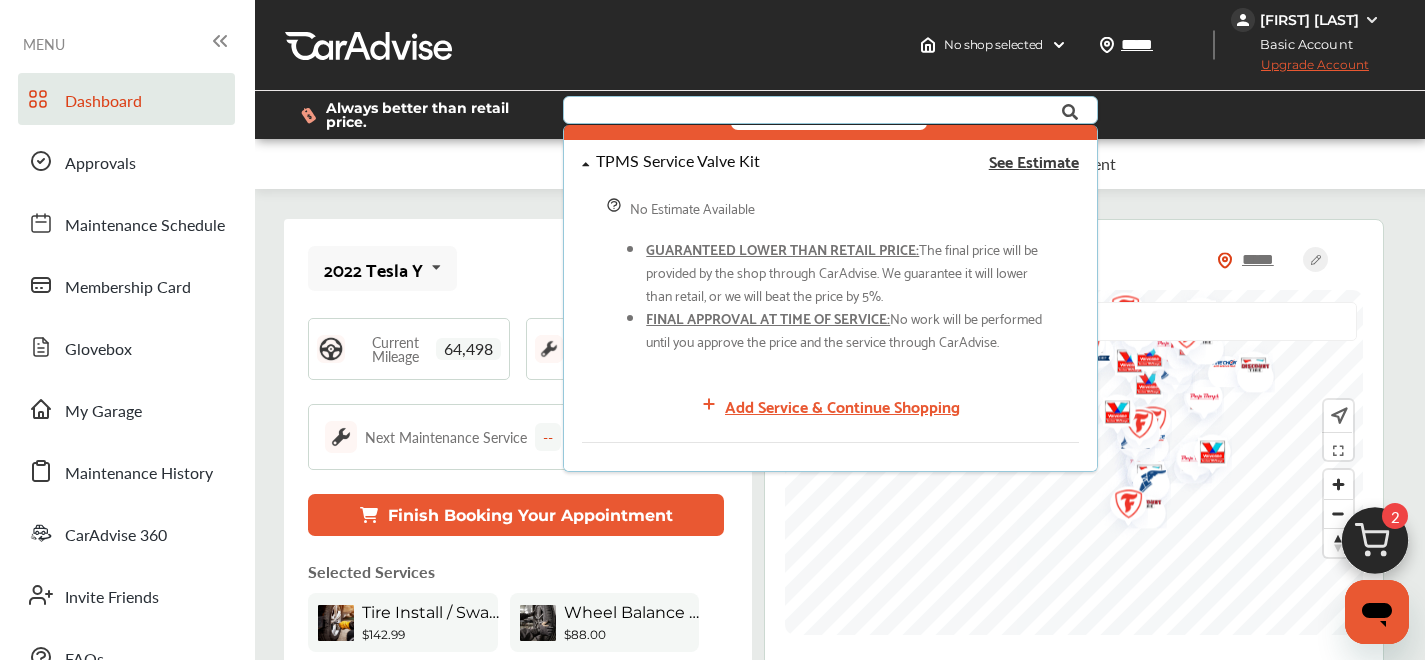 scroll, scrollTop: 87, scrollLeft: 0, axis: vertical 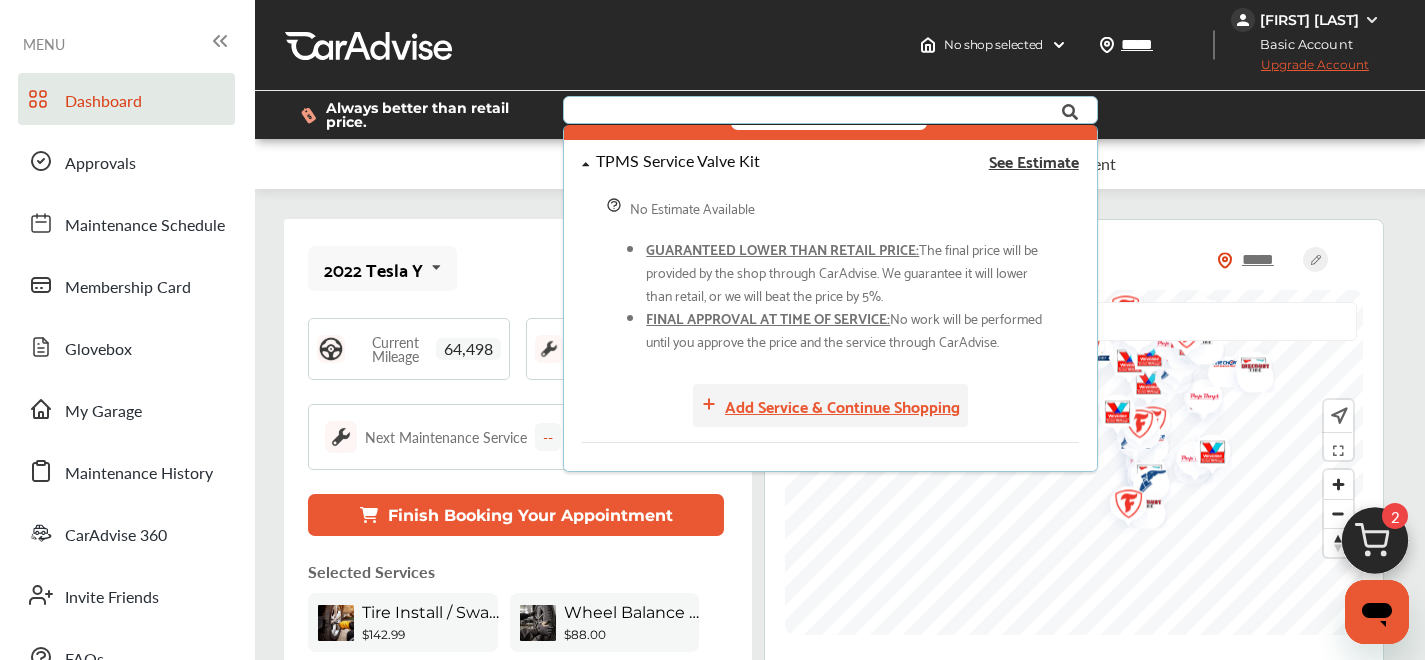 click on "Add Service & Continue Shopping" at bounding box center (842, 405) 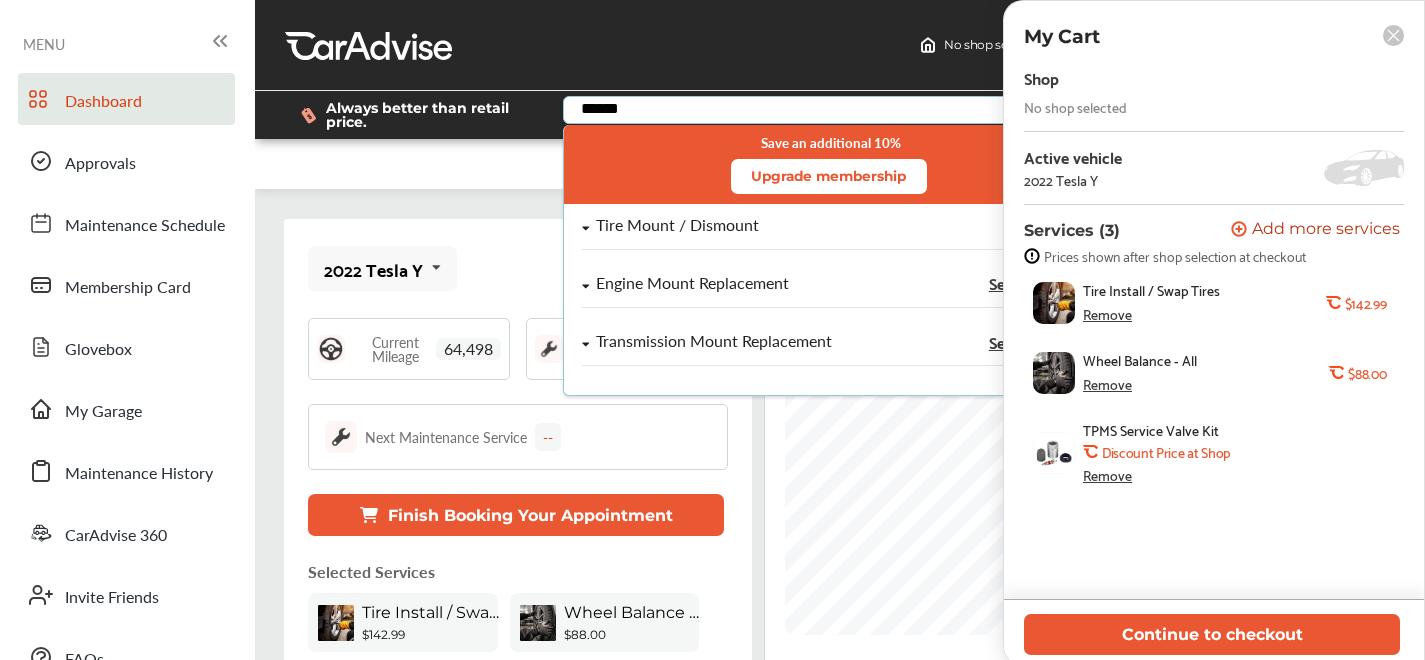scroll, scrollTop: 0, scrollLeft: 0, axis: both 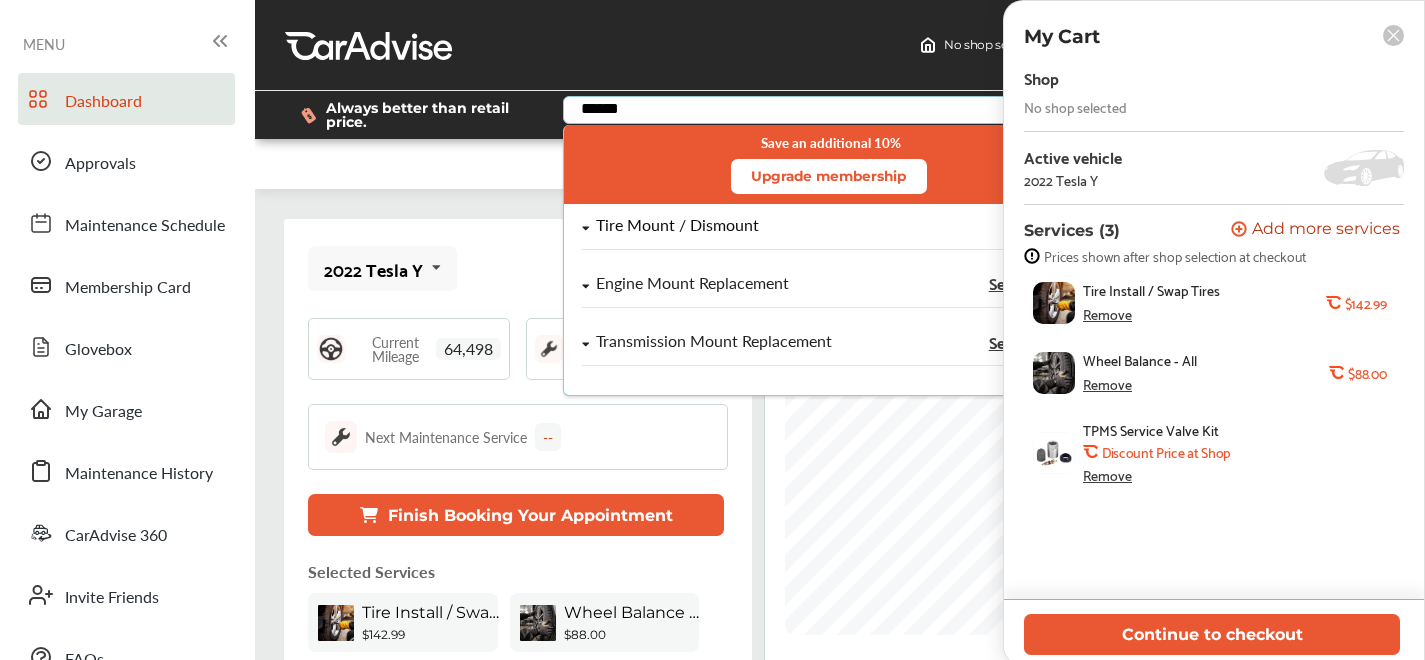 type on "*****" 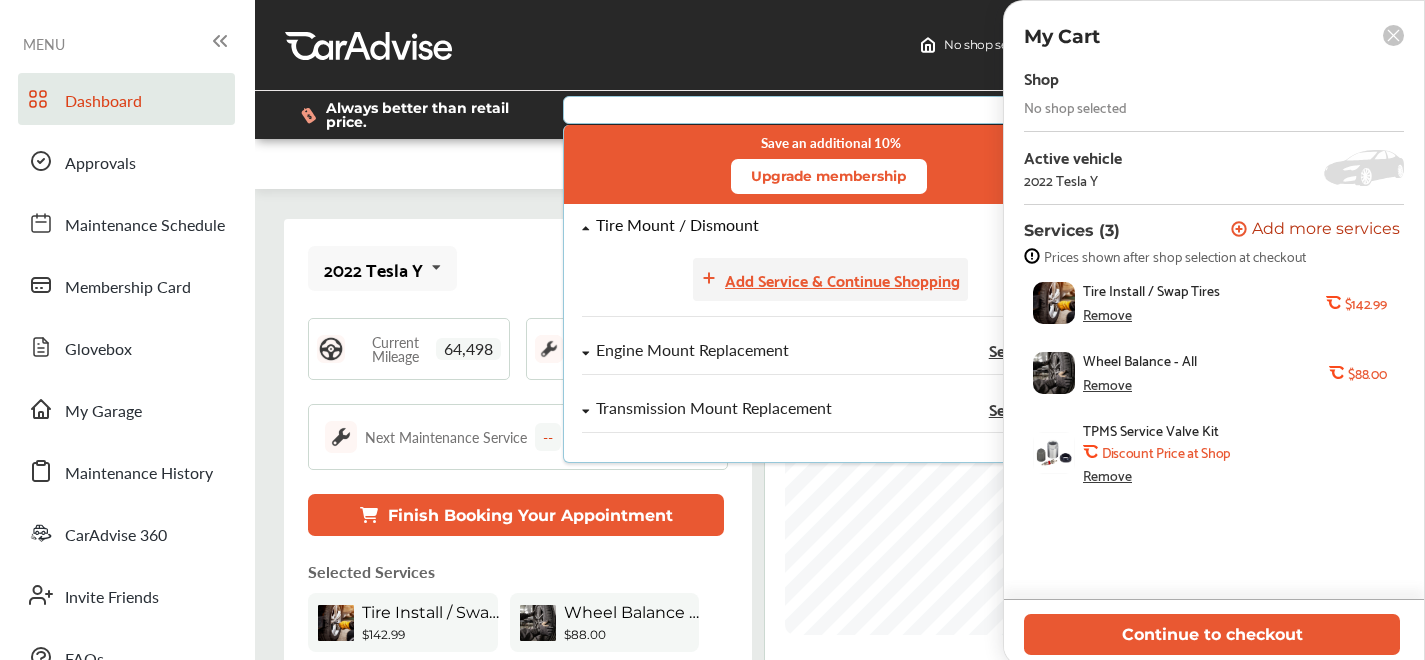 click on "Add Service & Continue Shopping" at bounding box center (842, 279) 